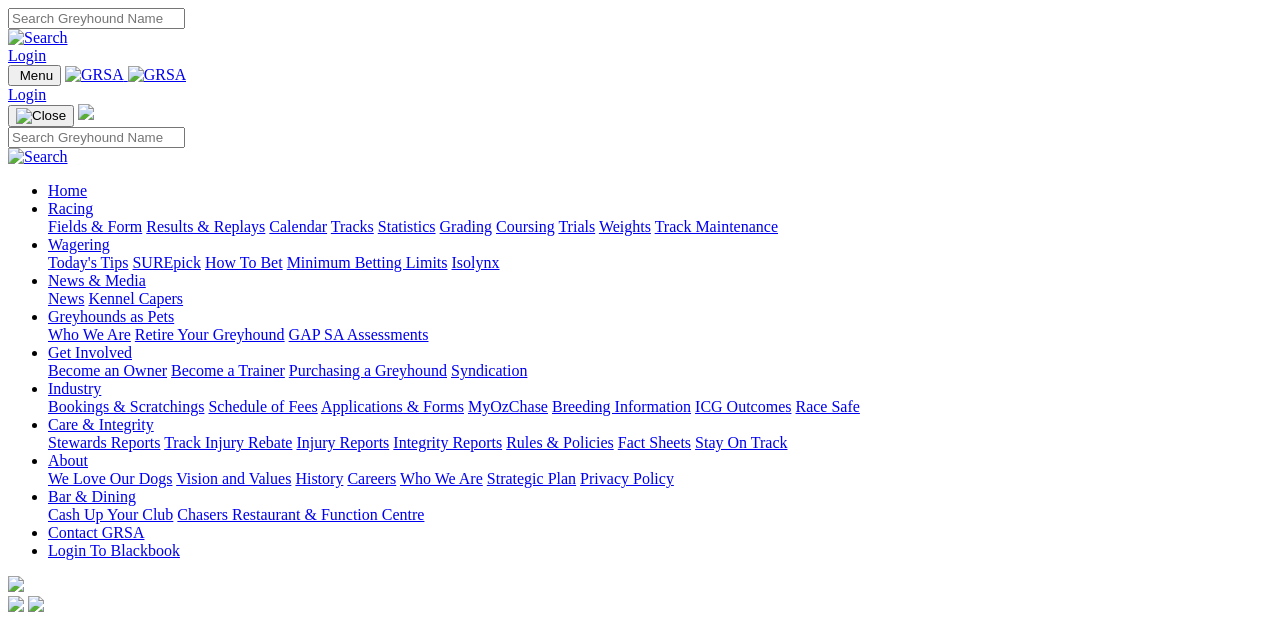 scroll, scrollTop: 0, scrollLeft: 0, axis: both 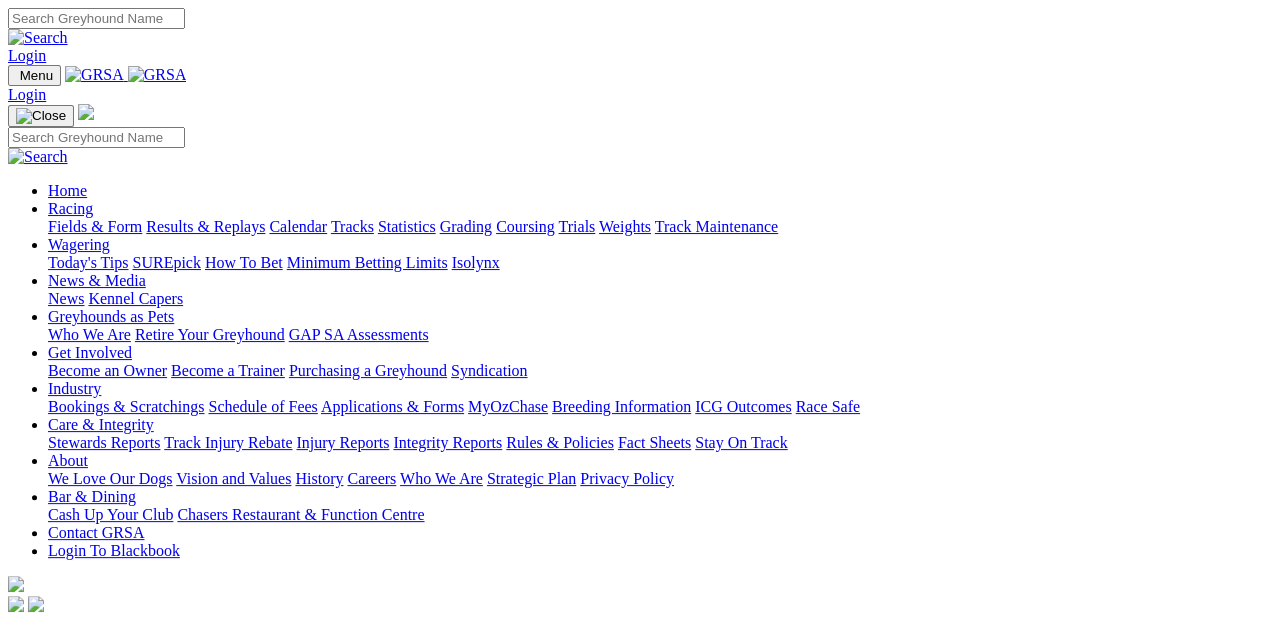 click on "Results & Replays" at bounding box center [205, 226] 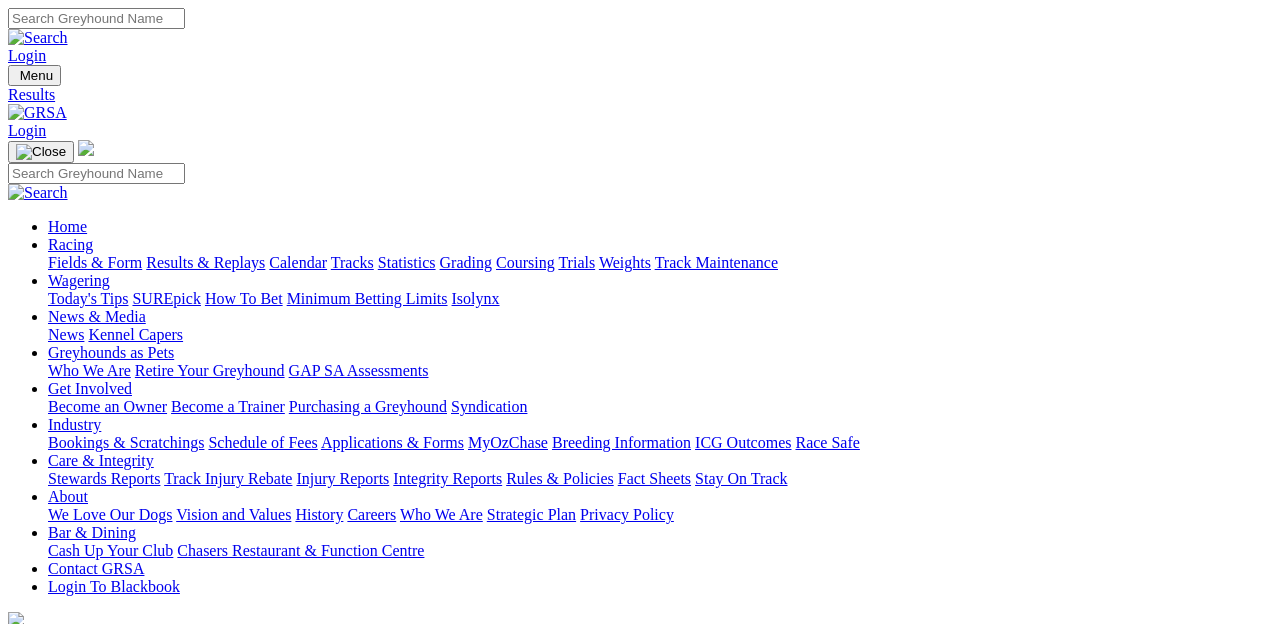 scroll, scrollTop: 0, scrollLeft: 0, axis: both 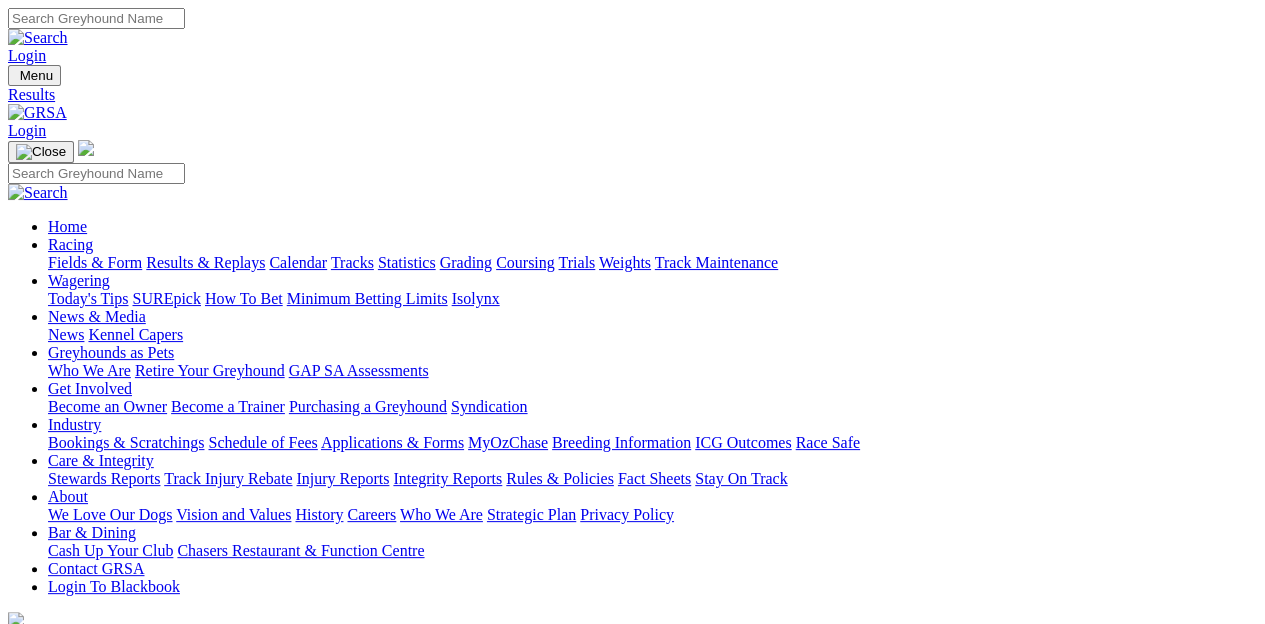 click at bounding box center (96, 681) 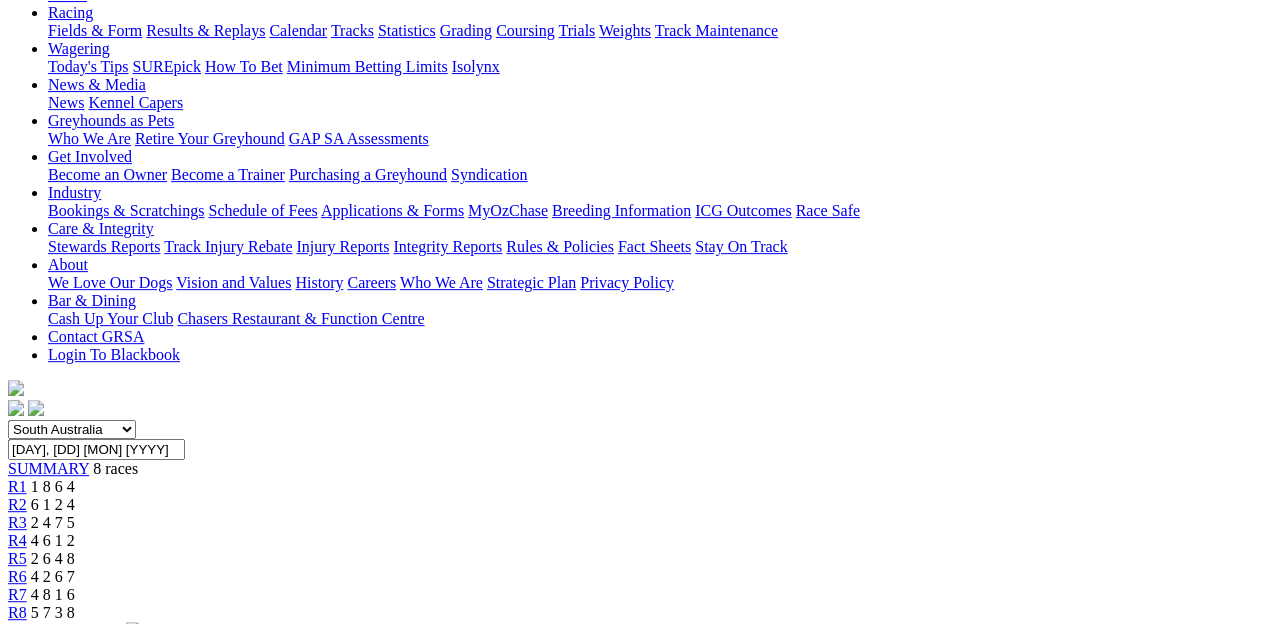 scroll, scrollTop: 200, scrollLeft: 0, axis: vertical 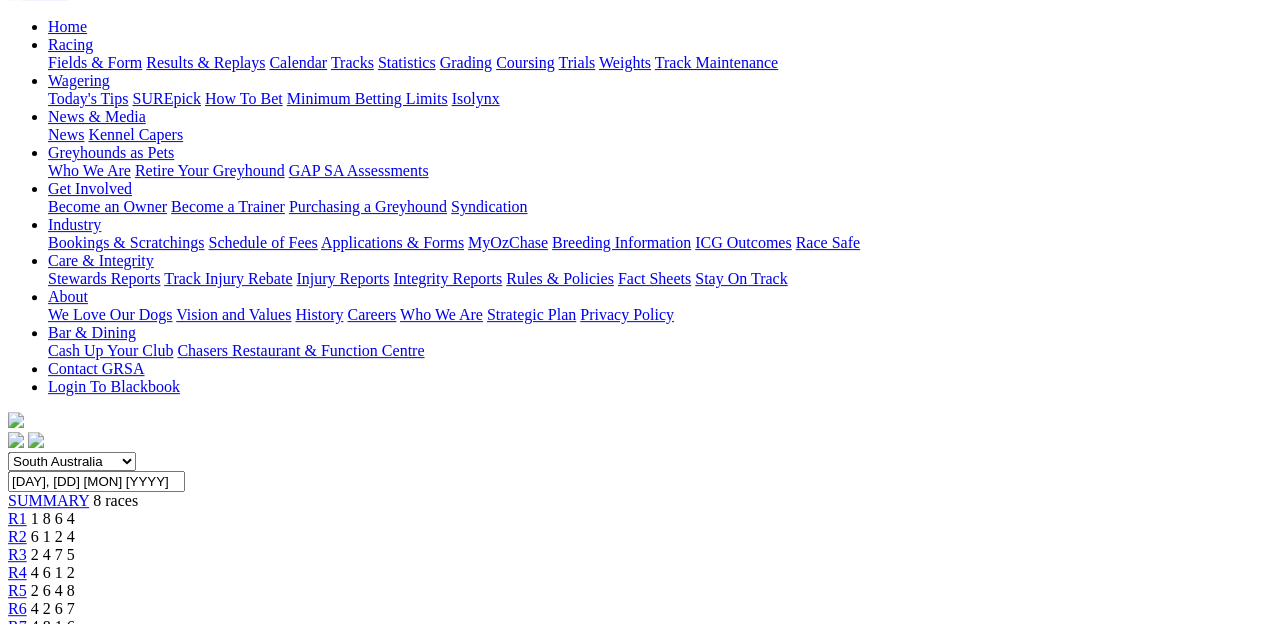 click on "[POSTAL_CODE]" at bounding box center (632, 537) 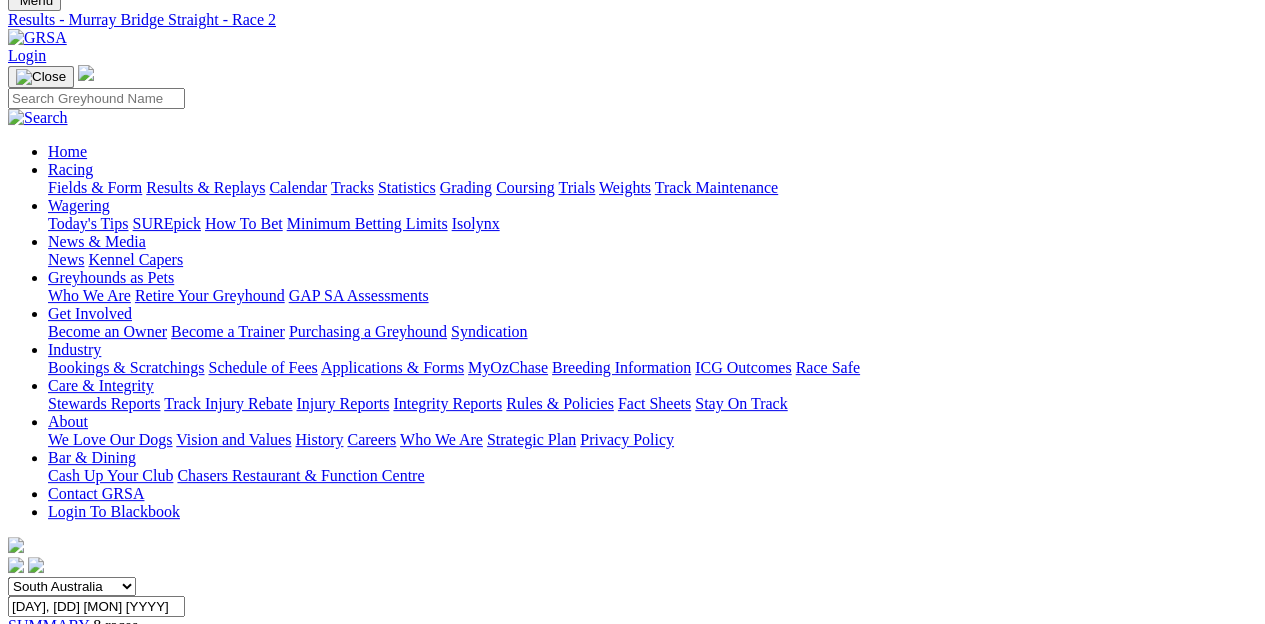 scroll, scrollTop: 300, scrollLeft: 0, axis: vertical 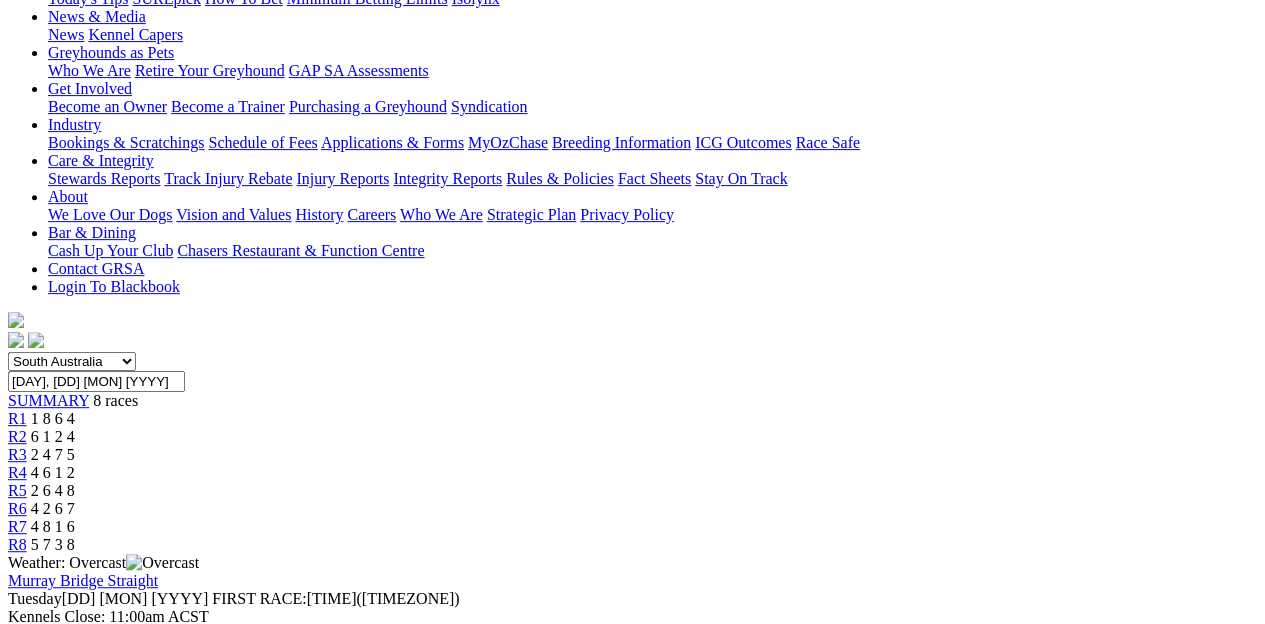 click on "R3
2 4 7 5" at bounding box center (632, 455) 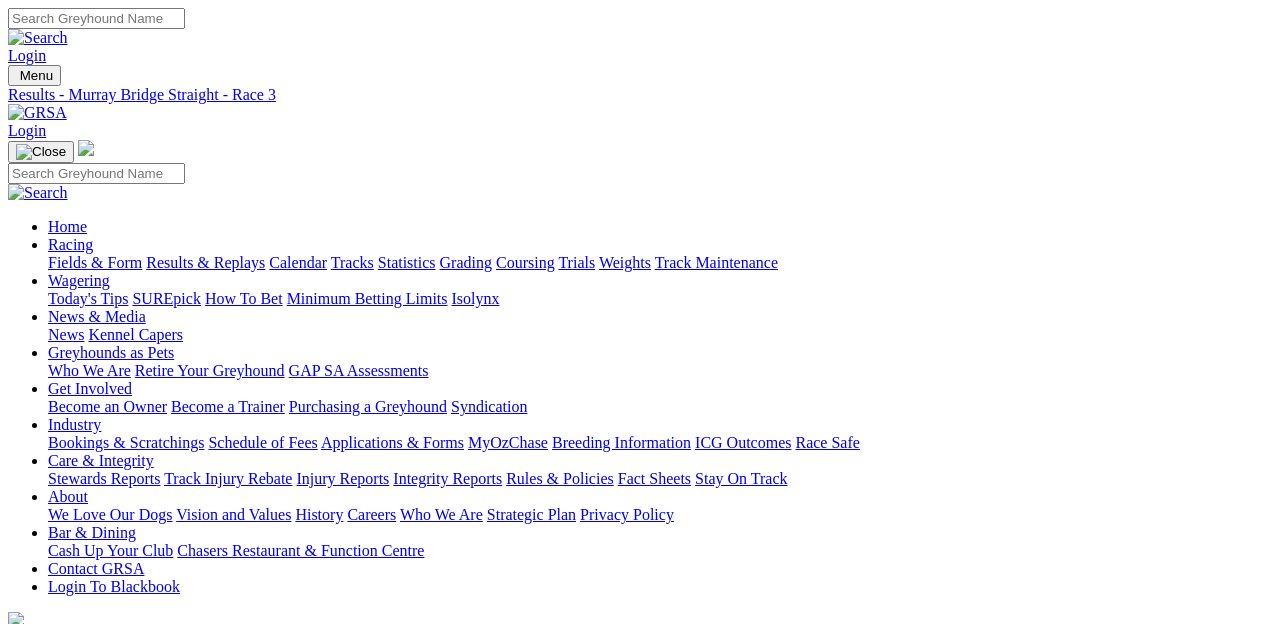 scroll, scrollTop: 300, scrollLeft: 0, axis: vertical 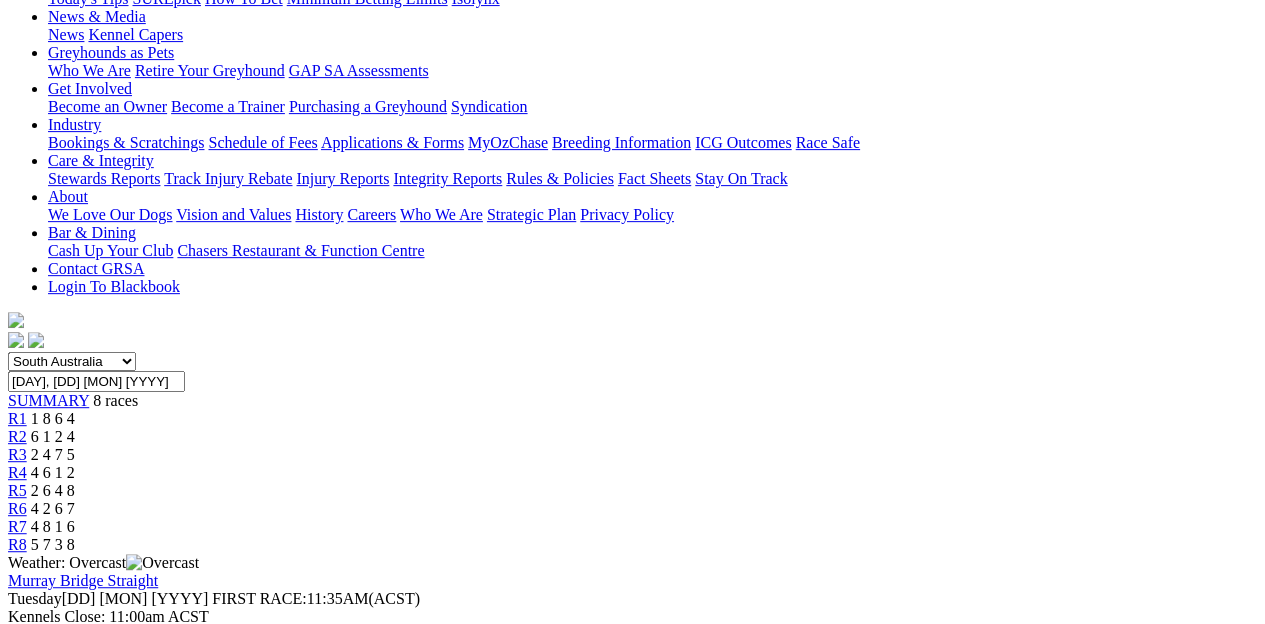click on "R4
4 6 1 2" at bounding box center (632, 473) 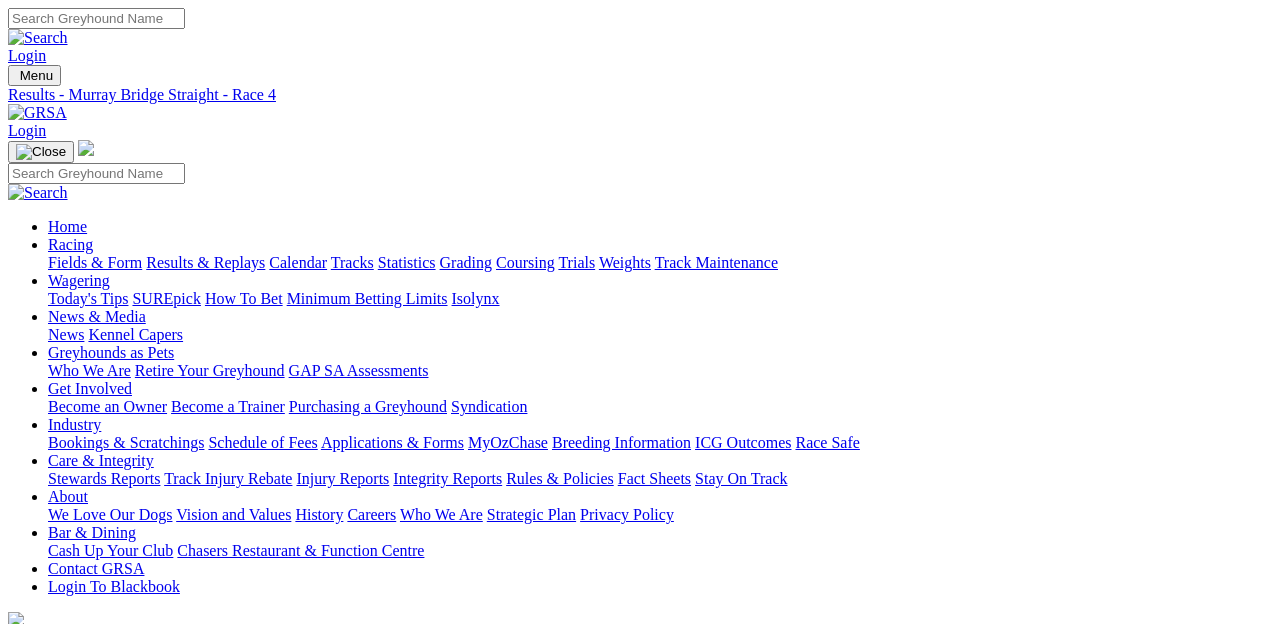 scroll, scrollTop: 300, scrollLeft: 0, axis: vertical 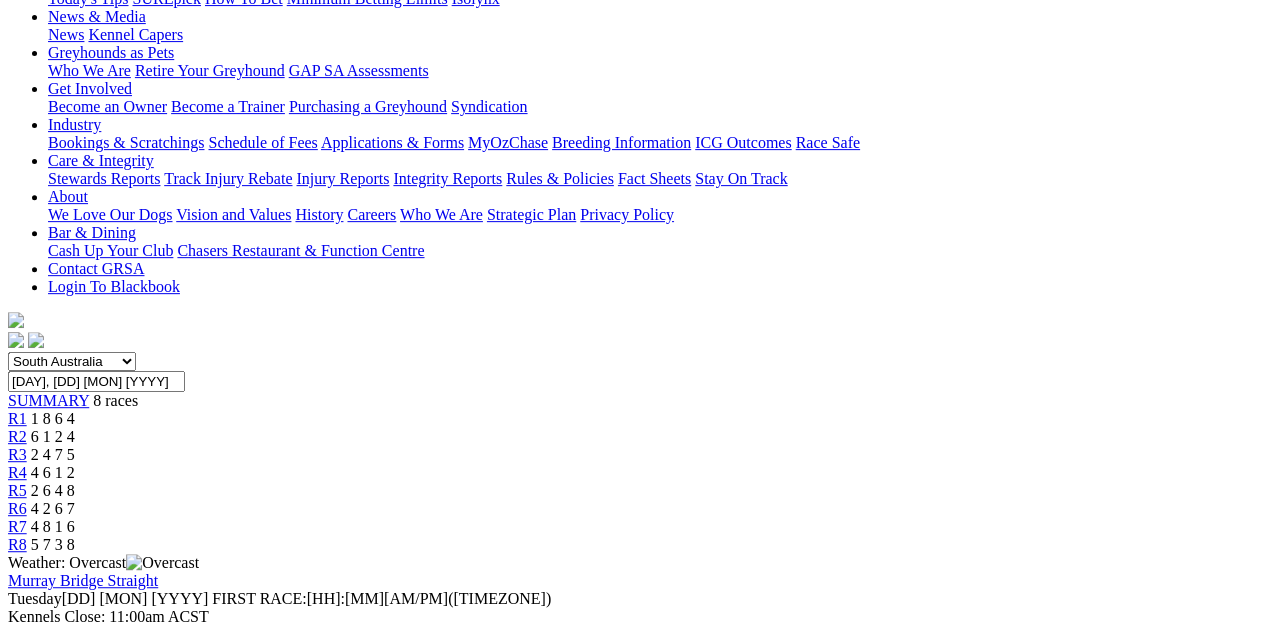 click on "2 6 4 8" at bounding box center [53, 490] 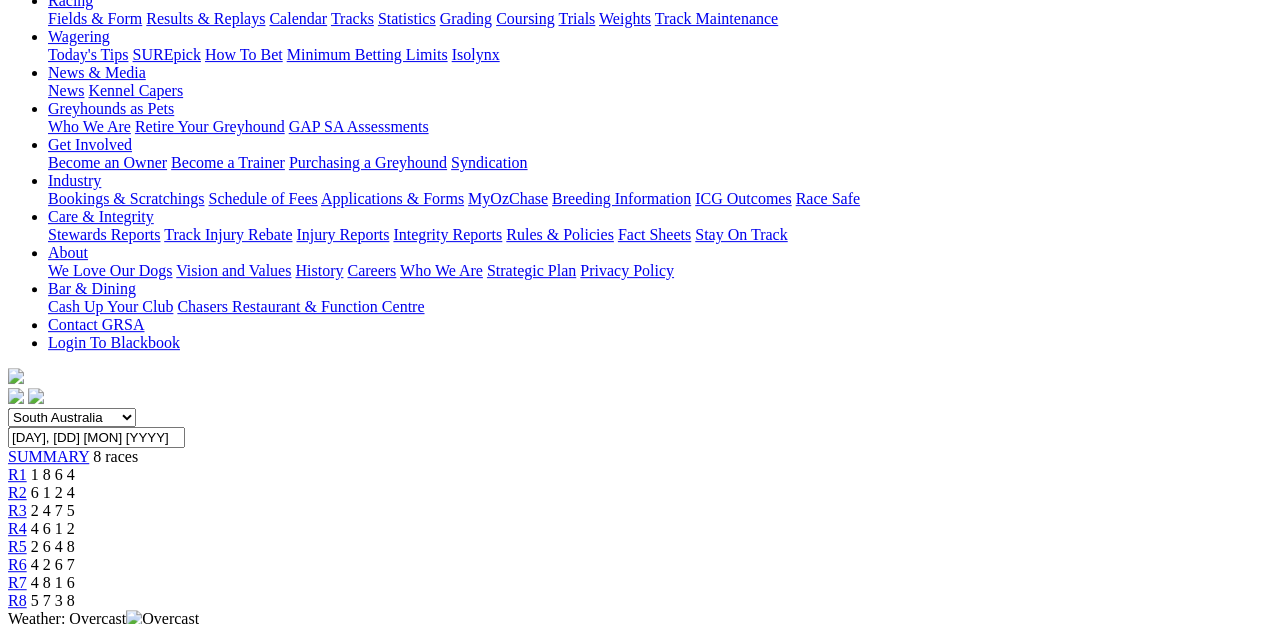 scroll, scrollTop: 318, scrollLeft: 0, axis: vertical 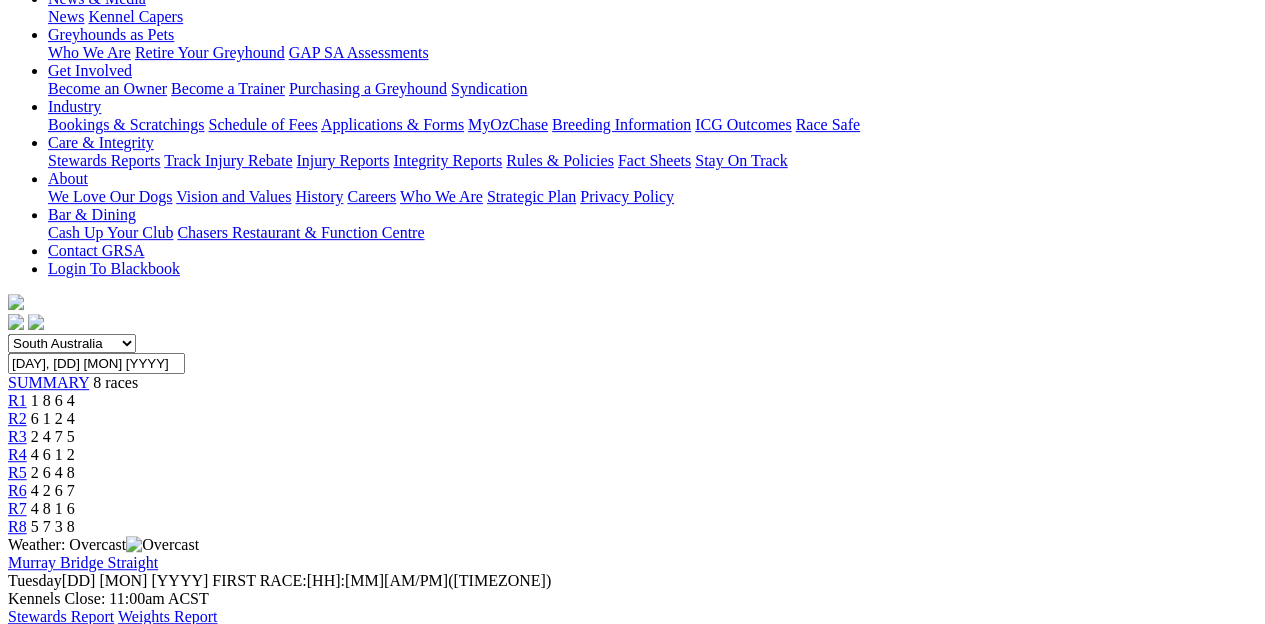 click on "4 2 6 7" at bounding box center (53, 490) 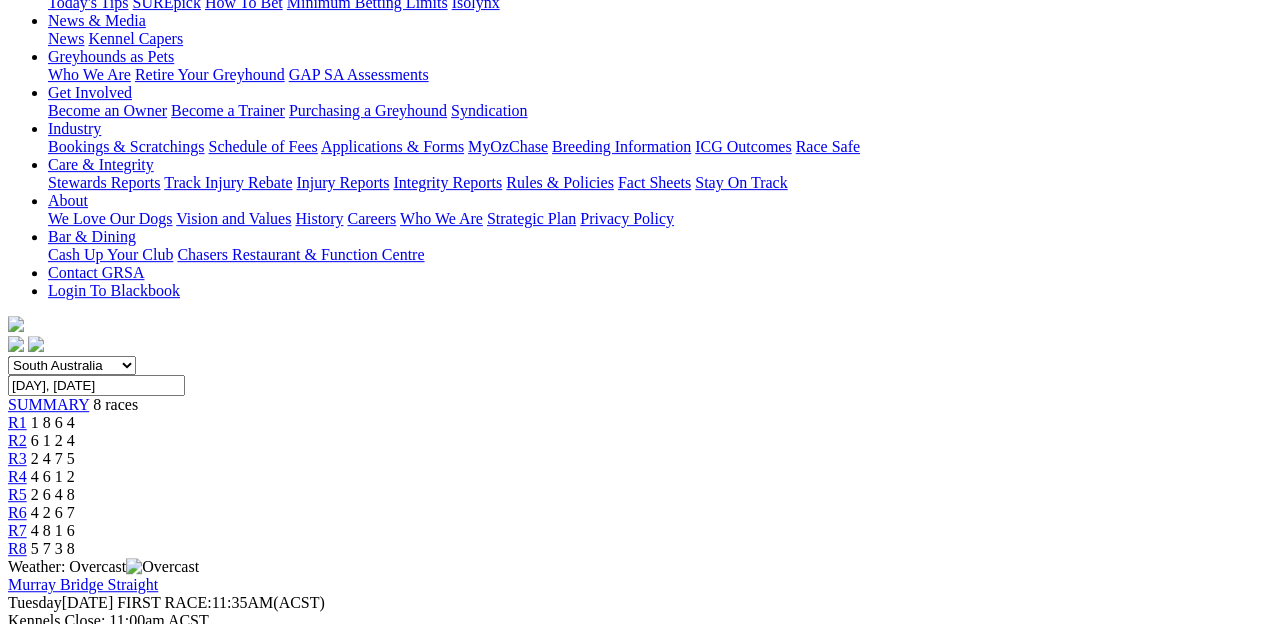 scroll, scrollTop: 300, scrollLeft: 0, axis: vertical 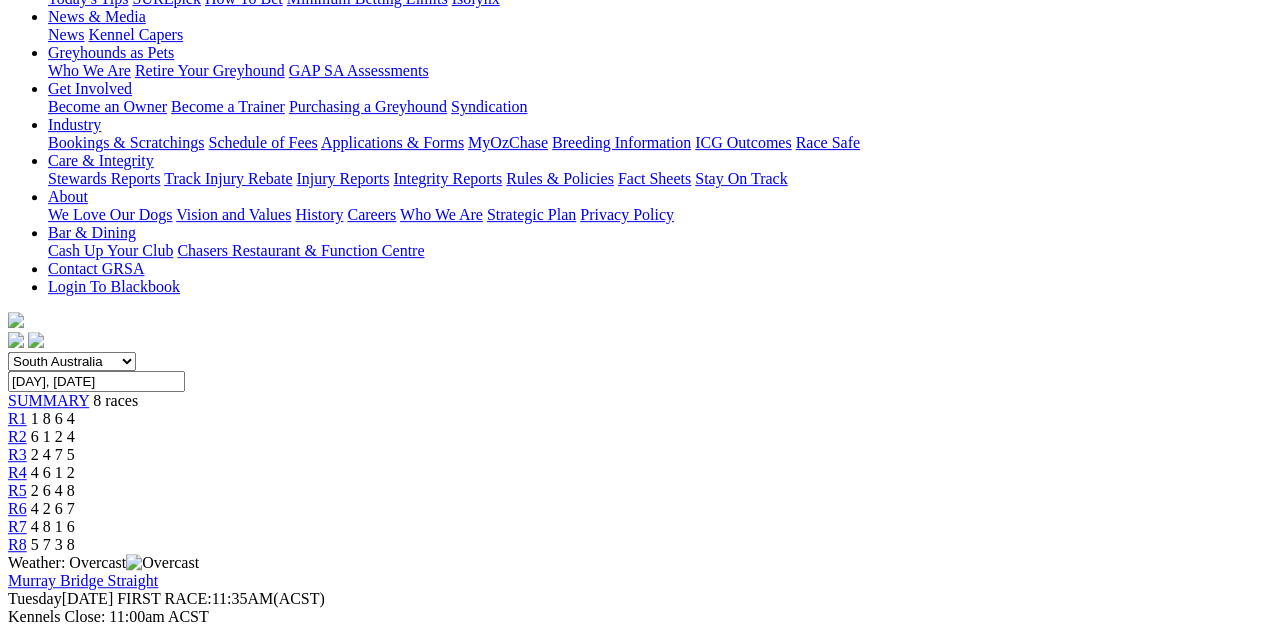 click on "4 8 1 6" at bounding box center (53, 526) 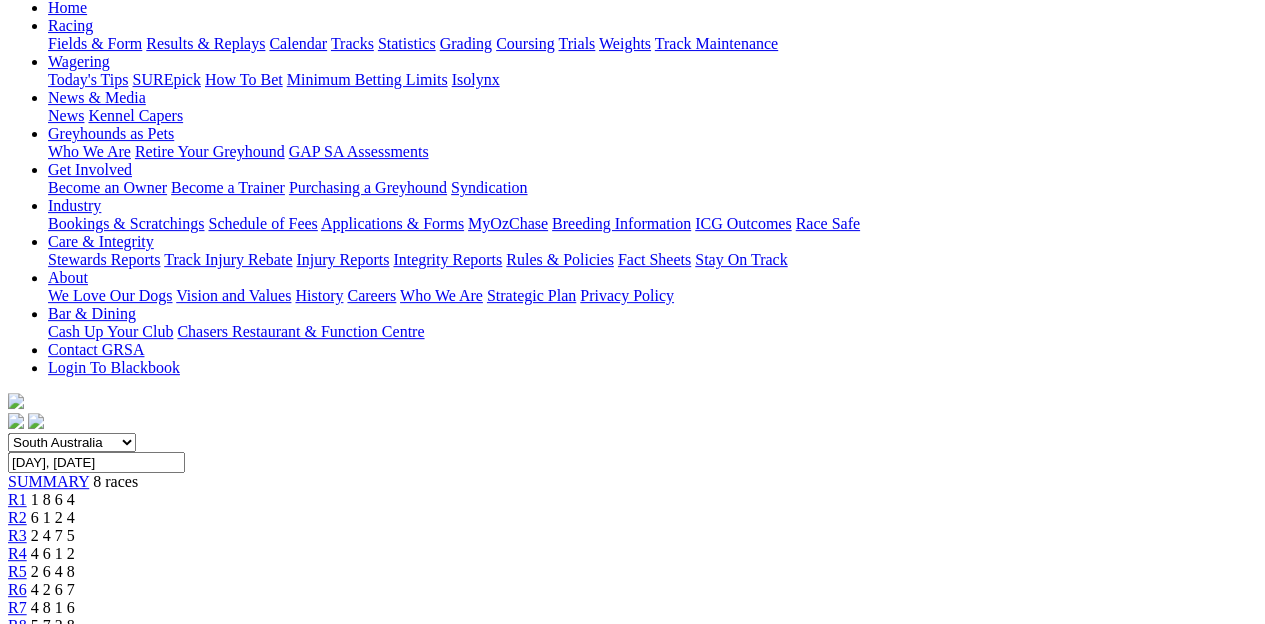 scroll, scrollTop: 200, scrollLeft: 0, axis: vertical 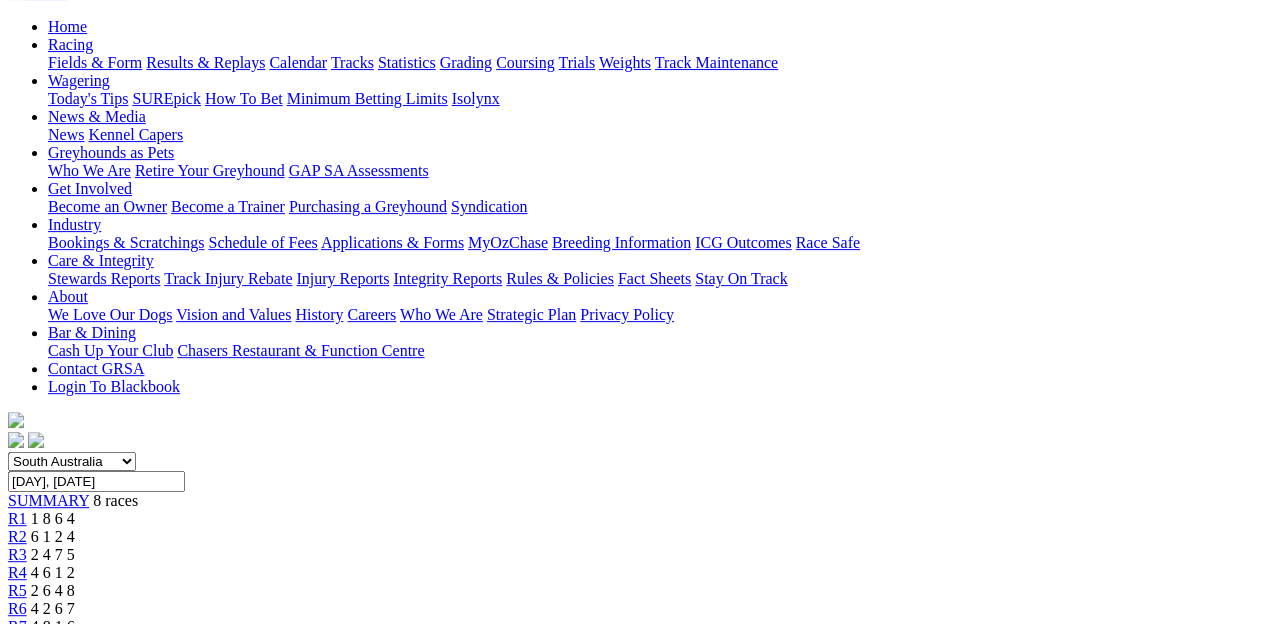 click on "R8" at bounding box center (17, 644) 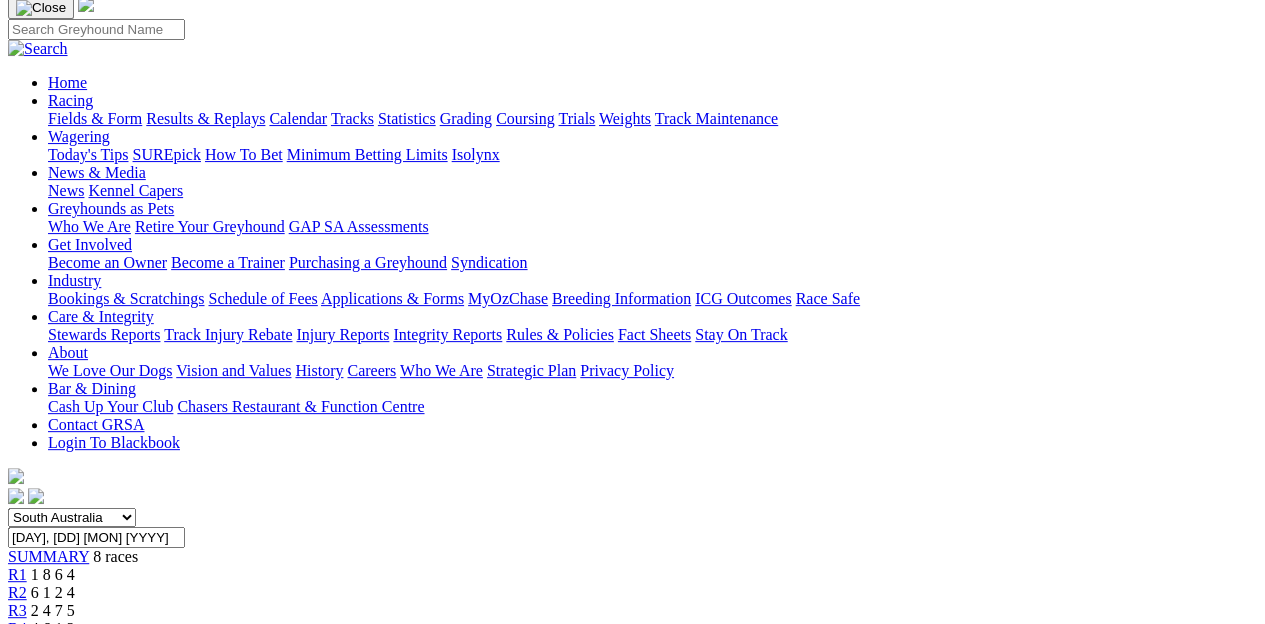 scroll, scrollTop: 0, scrollLeft: 0, axis: both 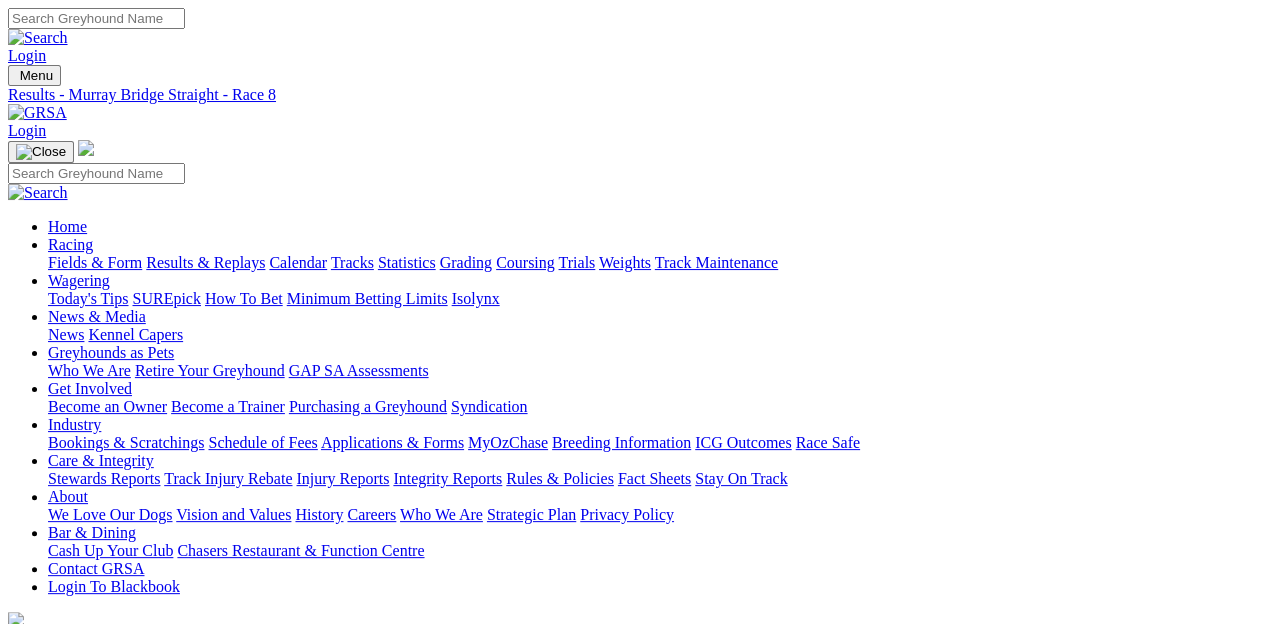 click on "Tuesday, 29 Jul 2025" at bounding box center [96, 681] 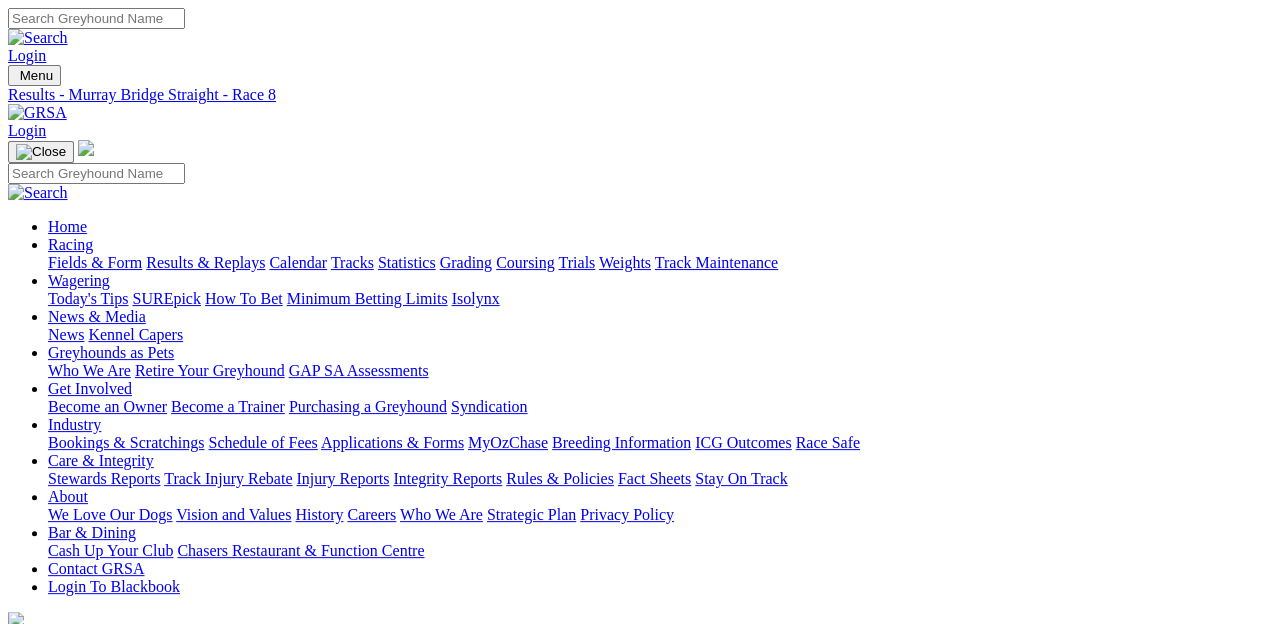 type on "Thursday, 31 Jul 2025" 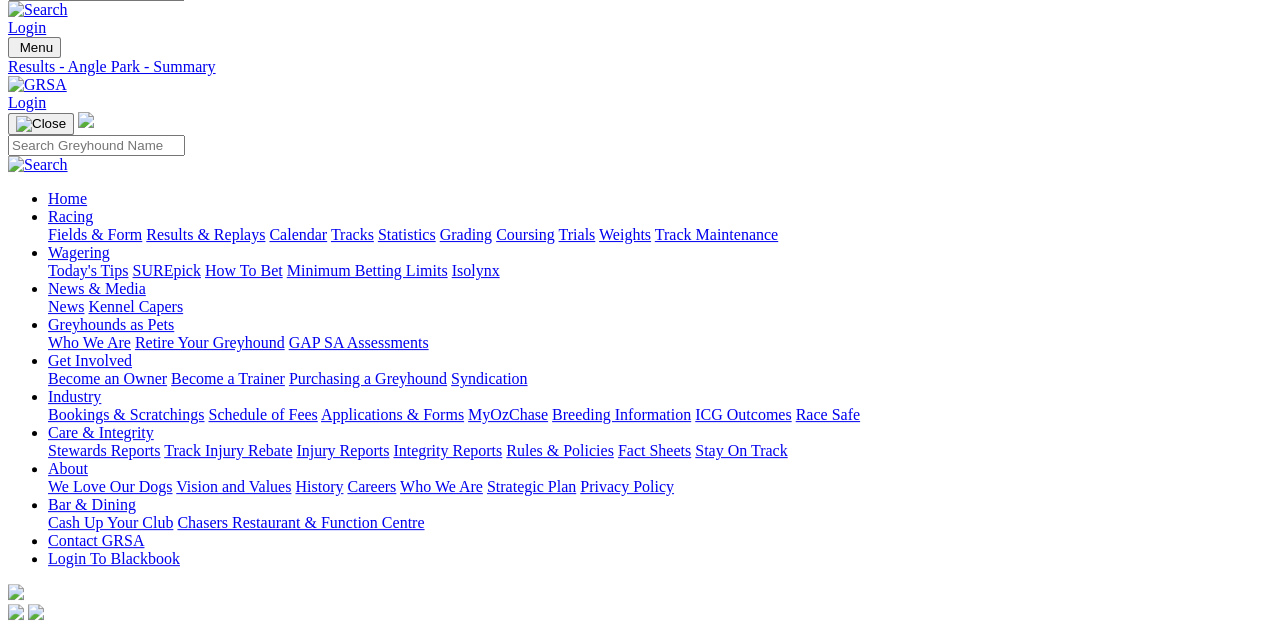 scroll, scrollTop: 0, scrollLeft: 0, axis: both 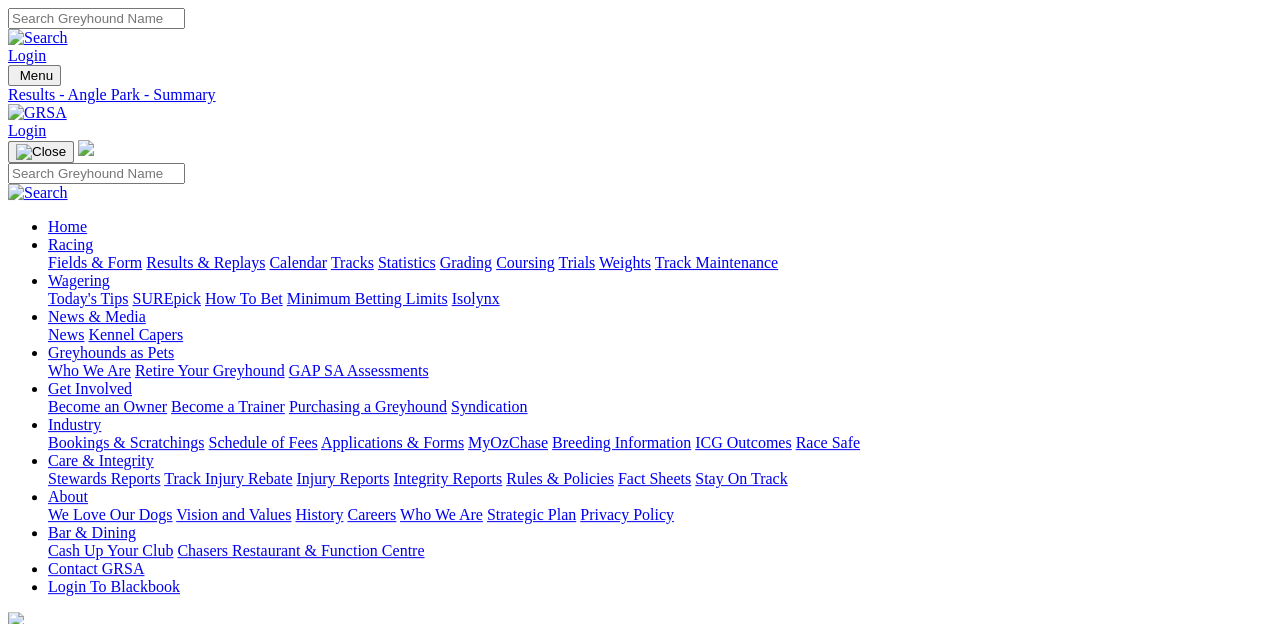 click on "Thursday, 31 Jul 2025" at bounding box center (96, 681) 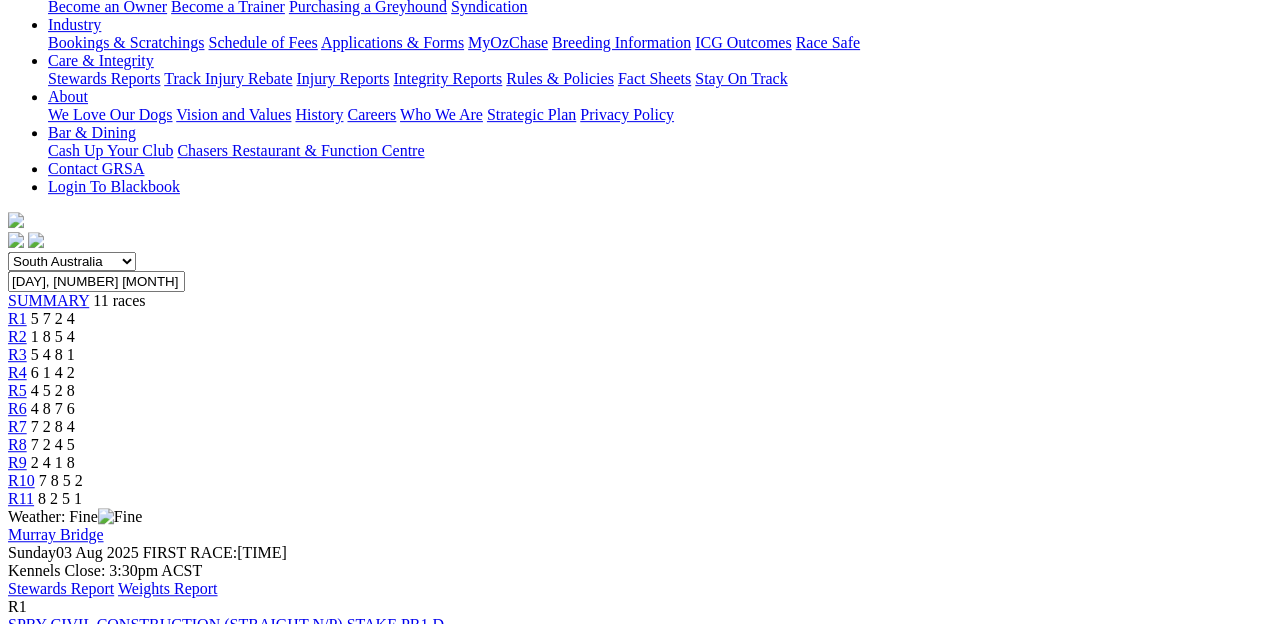 scroll, scrollTop: 0, scrollLeft: 0, axis: both 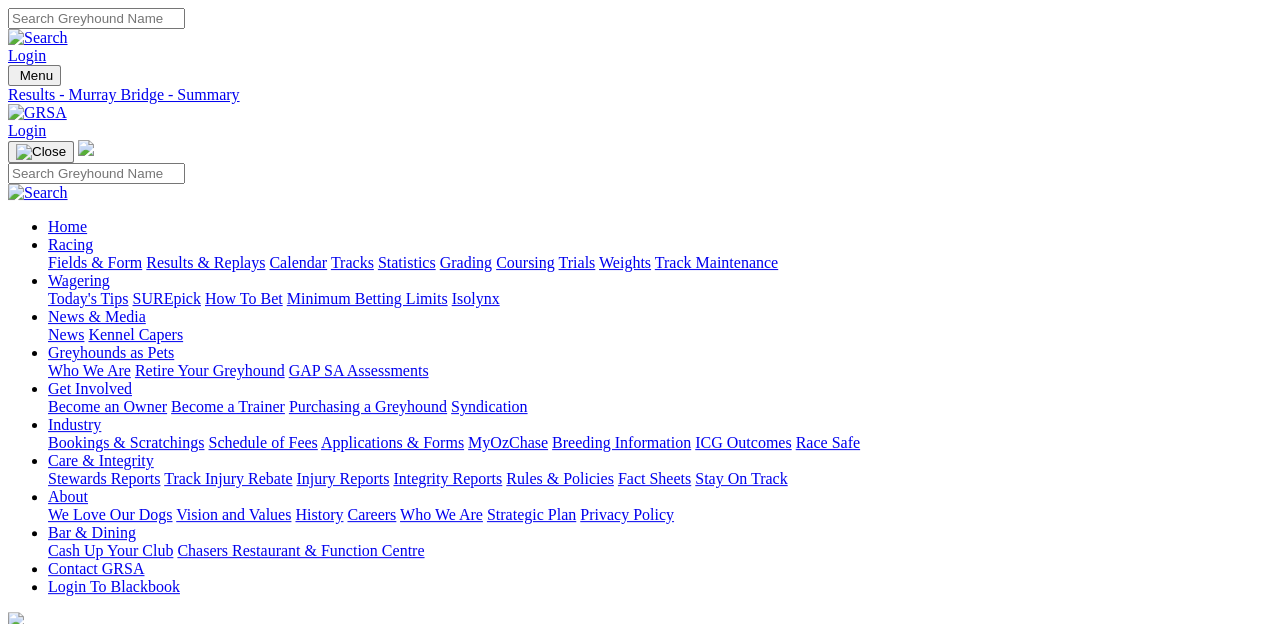 click on "Sunday, 3 Aug 2025" at bounding box center [96, 681] 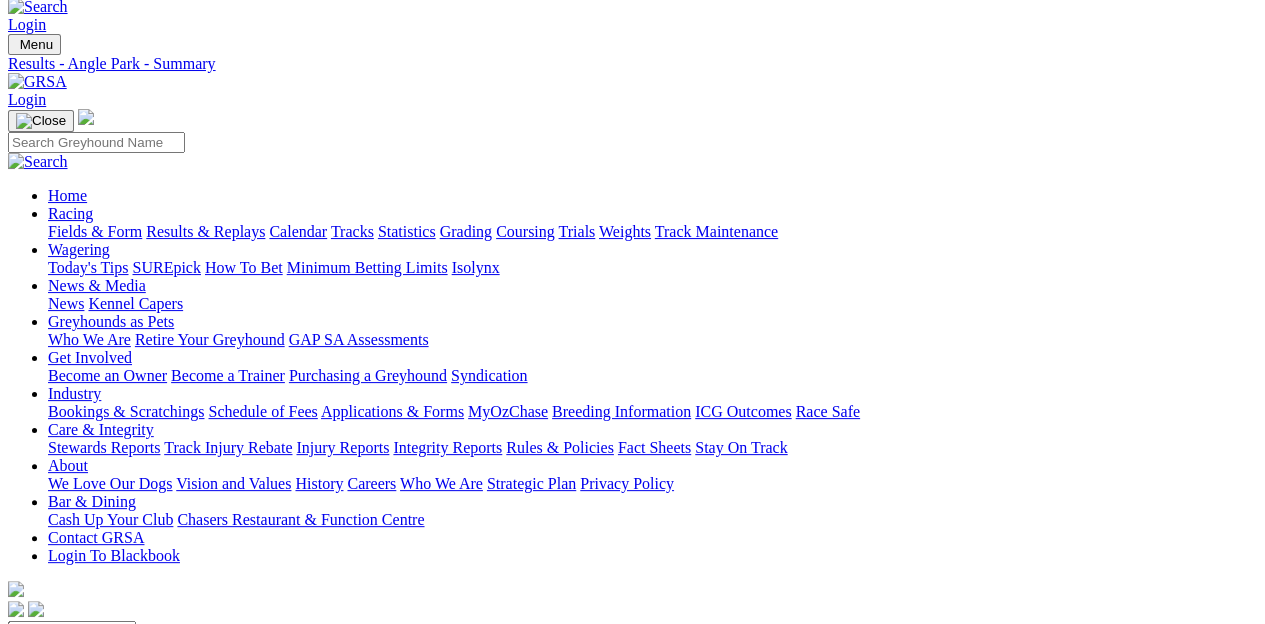 scroll, scrollTop: 0, scrollLeft: 0, axis: both 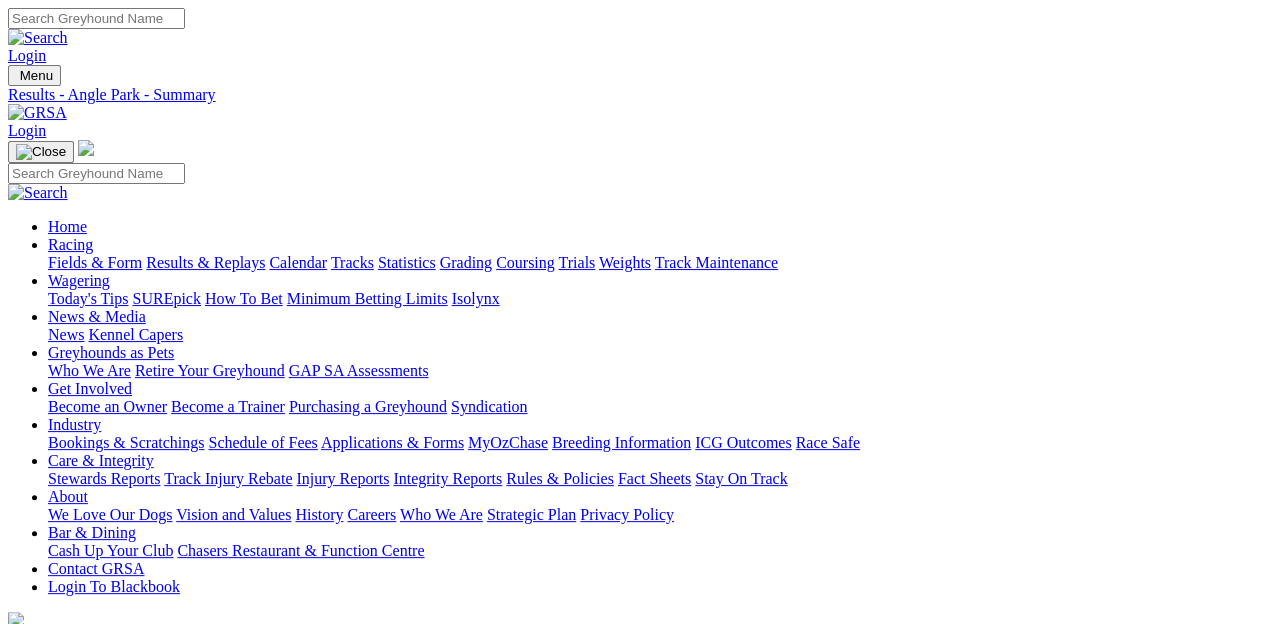 click on "[DAY], [NUMBER] [MONTH] [YEAR]" at bounding box center (96, 681) 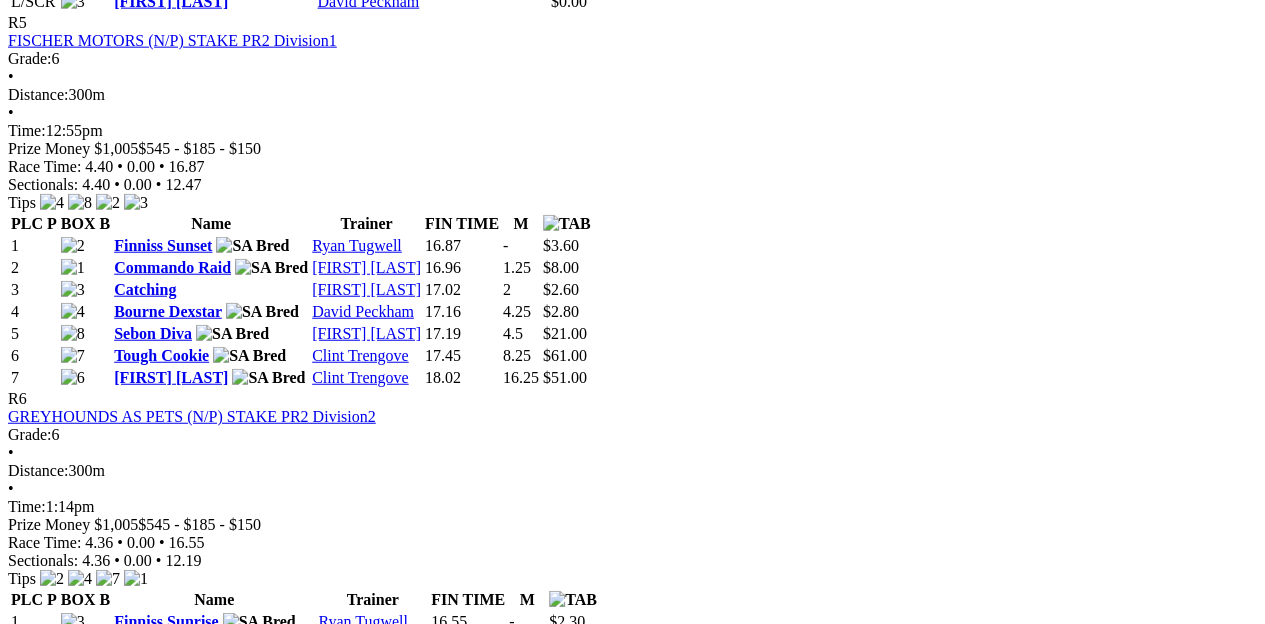 scroll, scrollTop: 2300, scrollLeft: 0, axis: vertical 